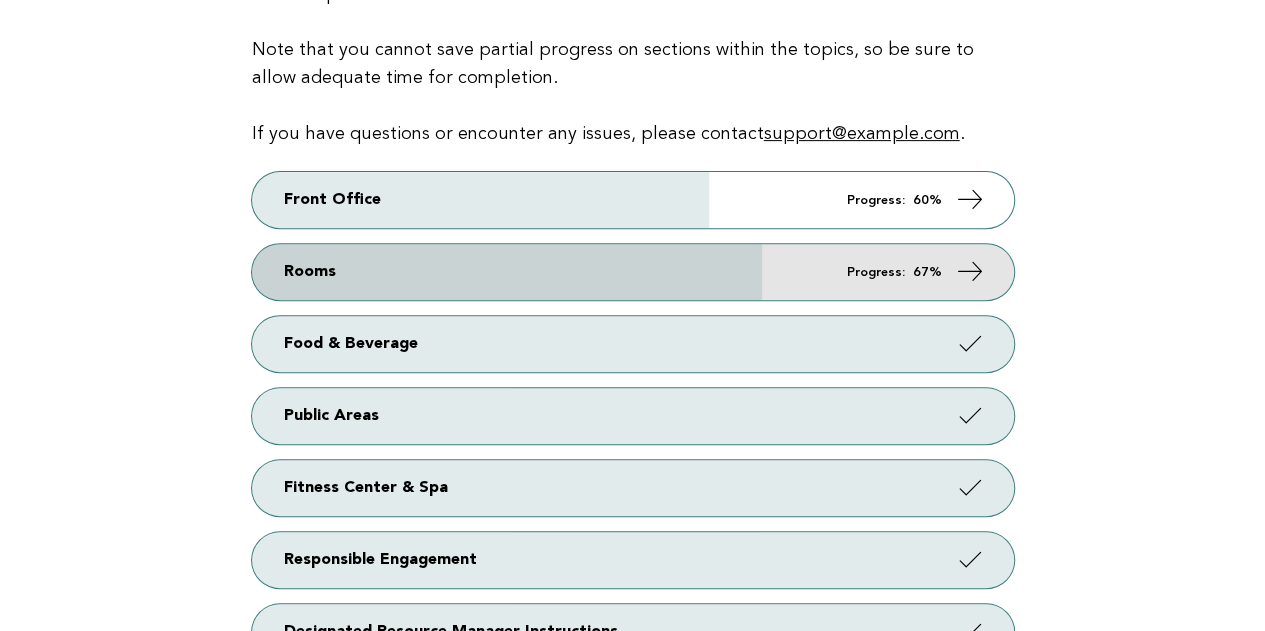 scroll, scrollTop: 300, scrollLeft: 0, axis: vertical 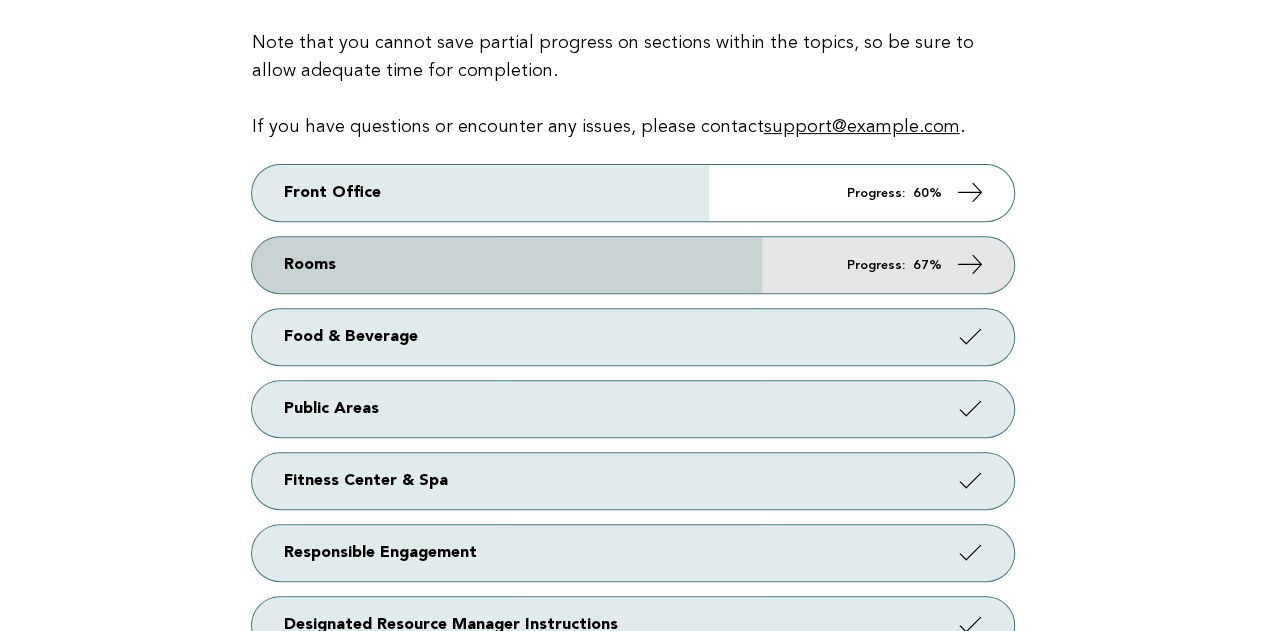 click on "Rooms
Progress:
67%" at bounding box center (633, 265) 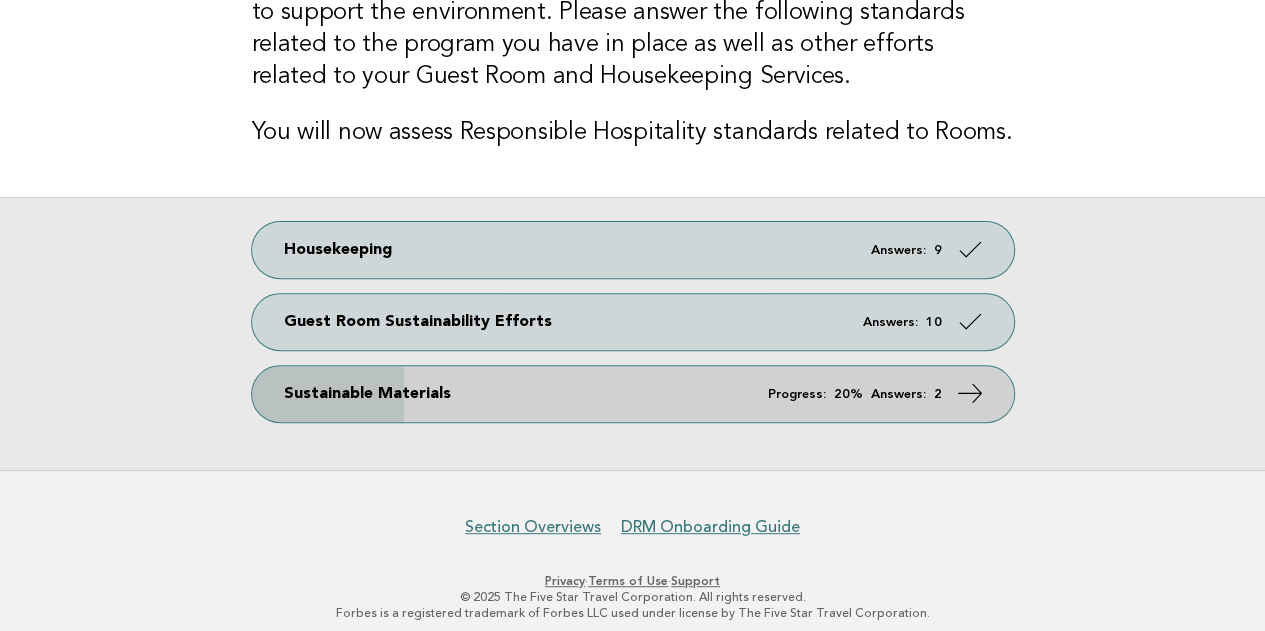 scroll, scrollTop: 250, scrollLeft: 0, axis: vertical 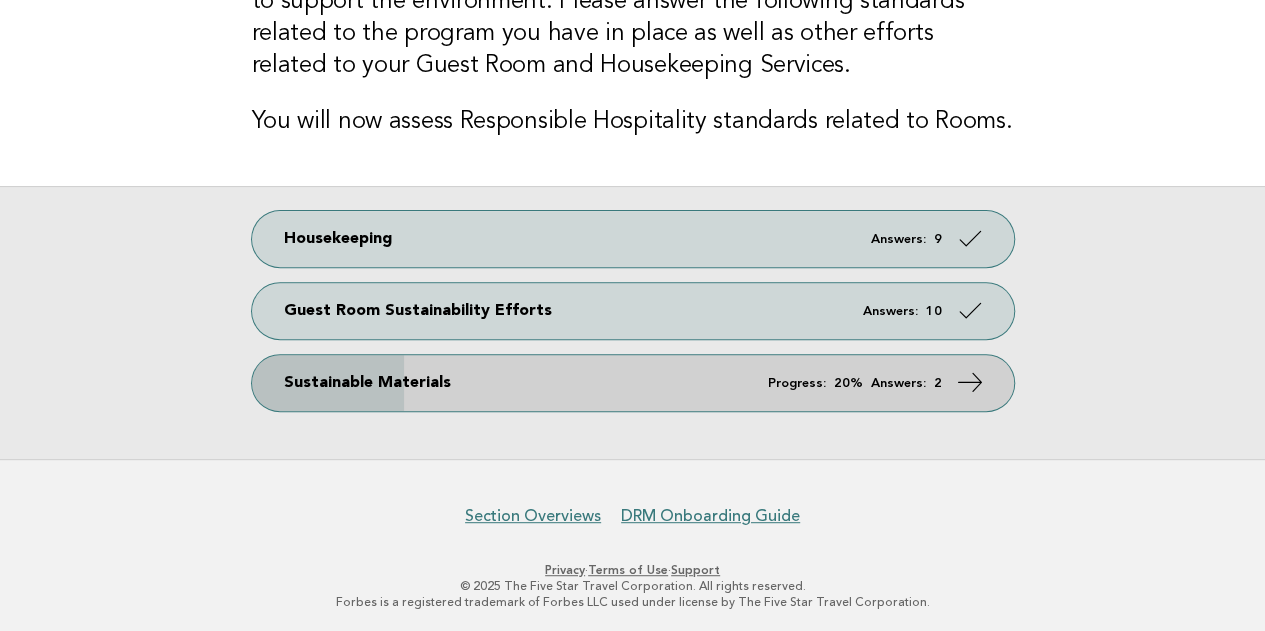 click on "Sustainable Materials
Progress:
20%
Answers:
2" at bounding box center (633, 383) 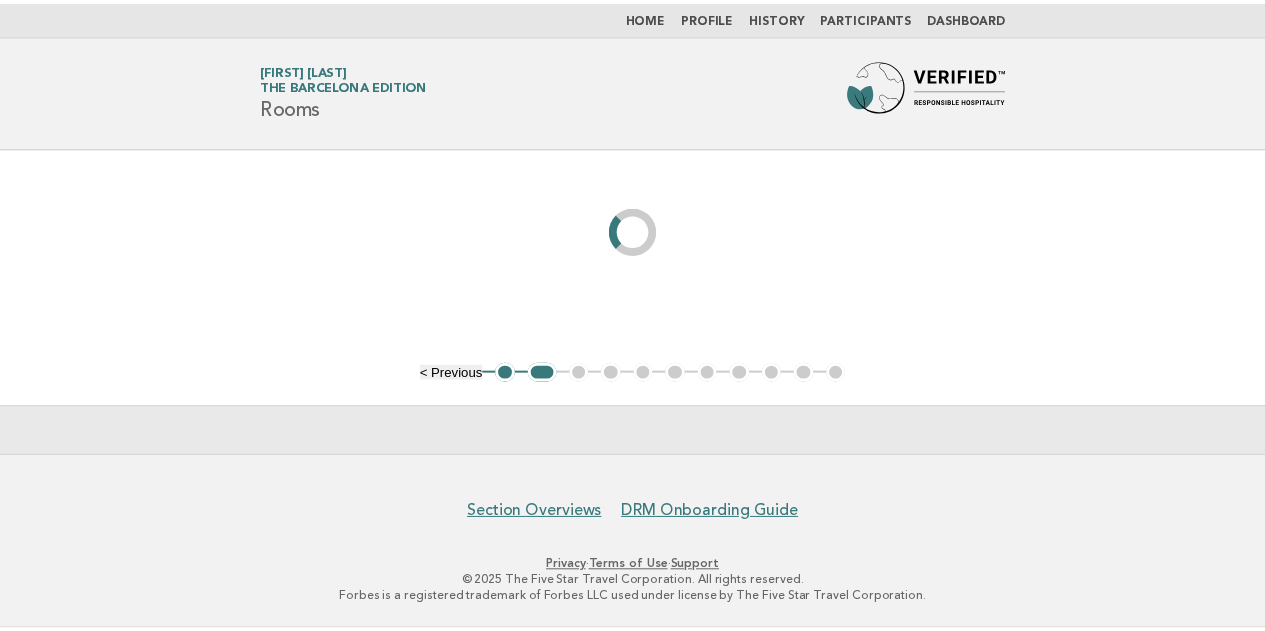 scroll, scrollTop: 0, scrollLeft: 0, axis: both 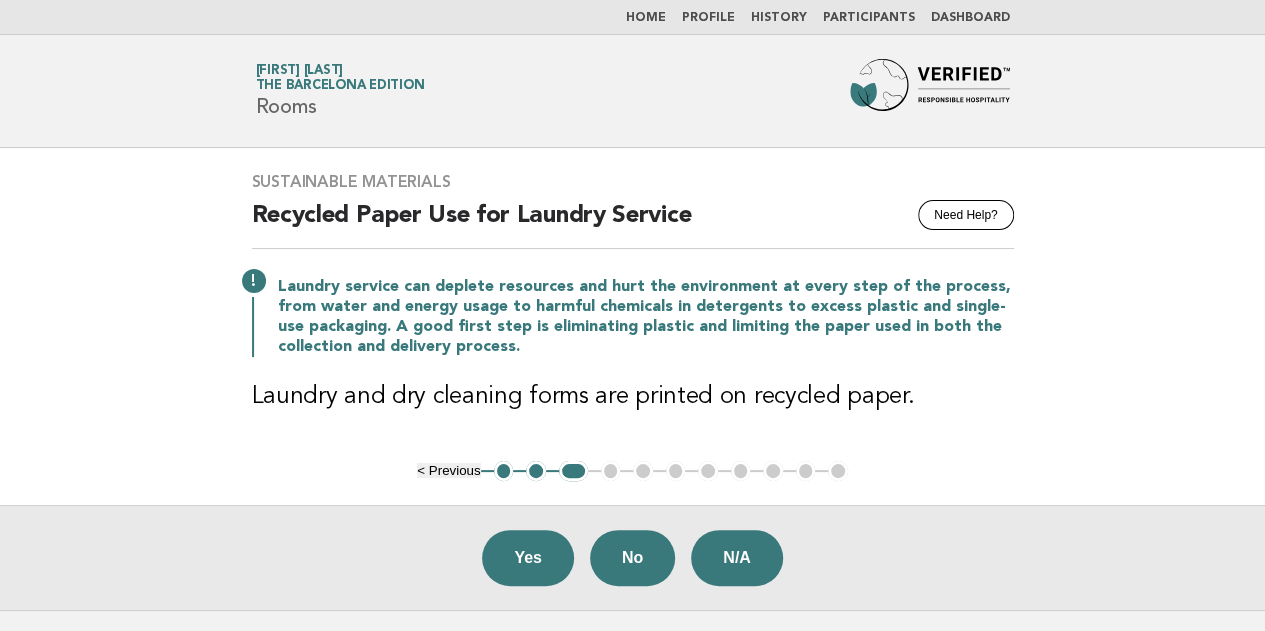click on "Home" at bounding box center (646, 18) 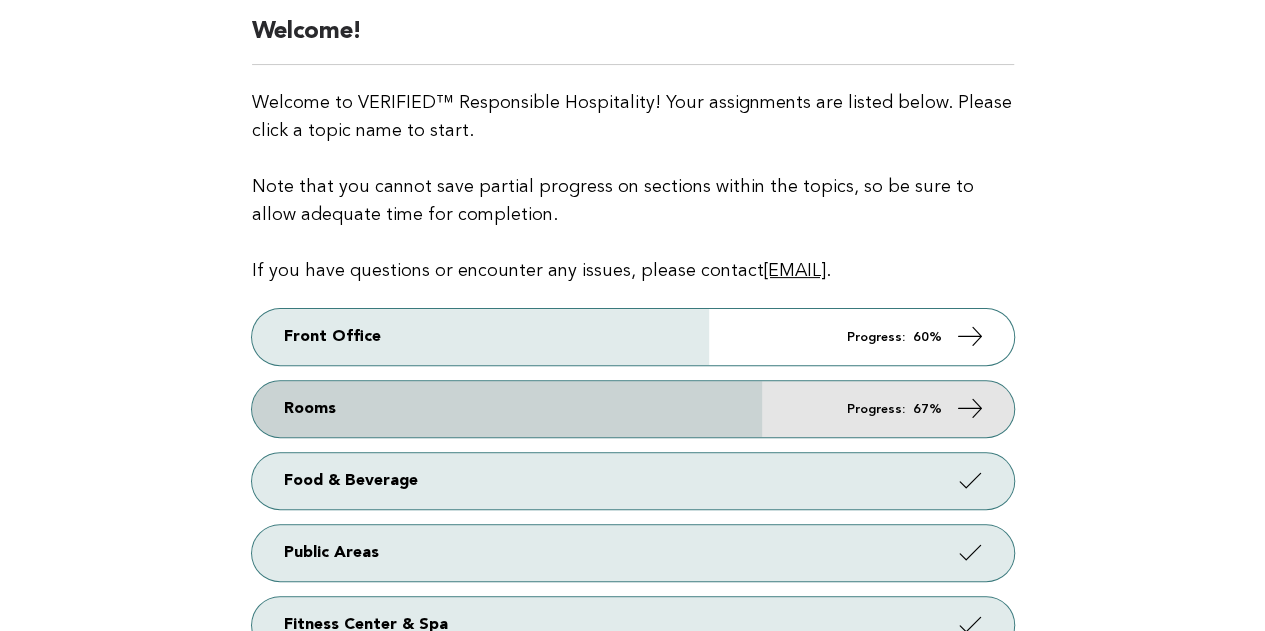 scroll, scrollTop: 200, scrollLeft: 0, axis: vertical 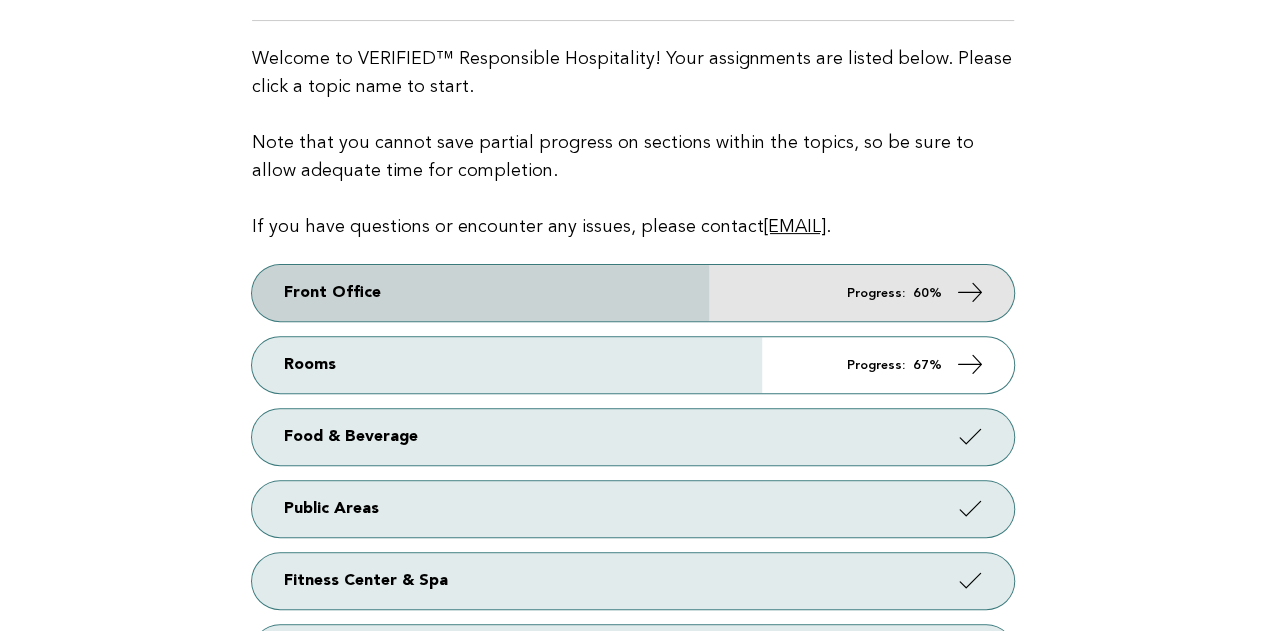 click on "Front Office
Progress:
60%" at bounding box center [633, 293] 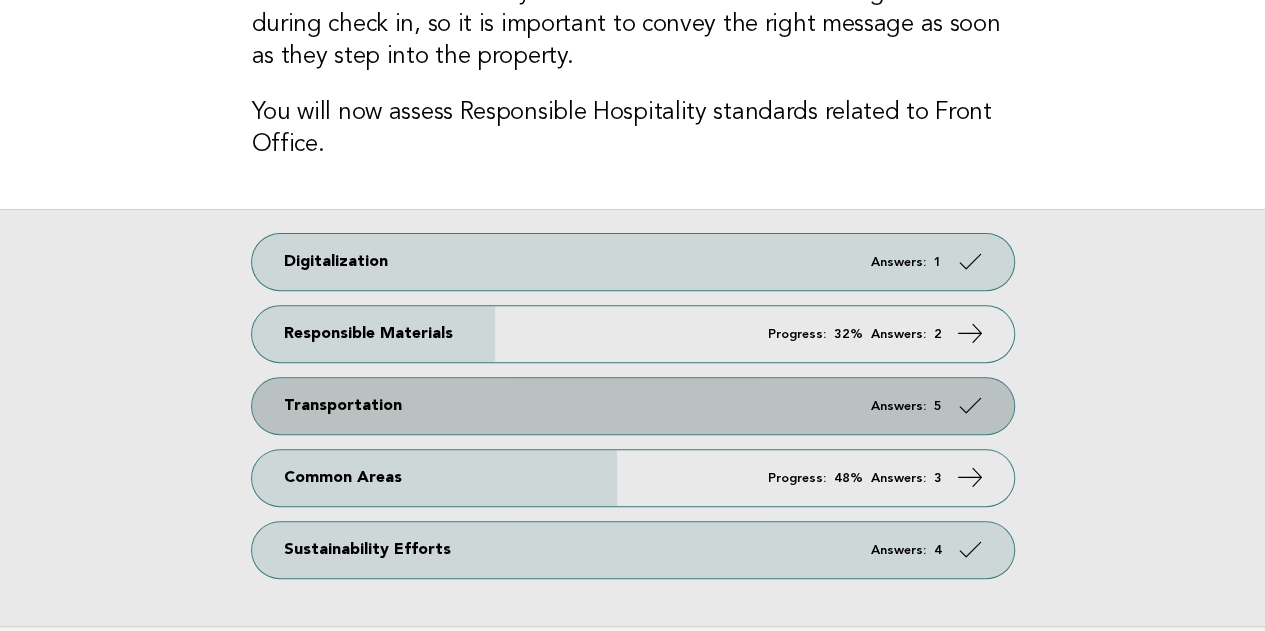 scroll, scrollTop: 200, scrollLeft: 0, axis: vertical 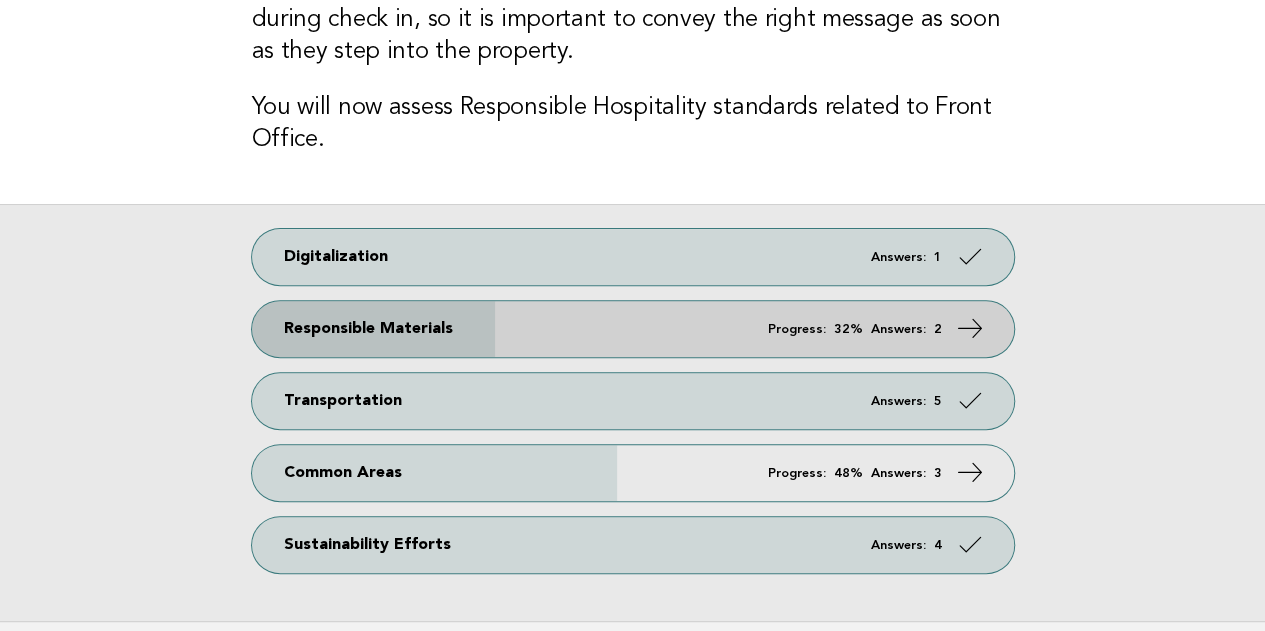 click on "Responsible Materials
Progress:
32%
Answers:
2" at bounding box center (633, 329) 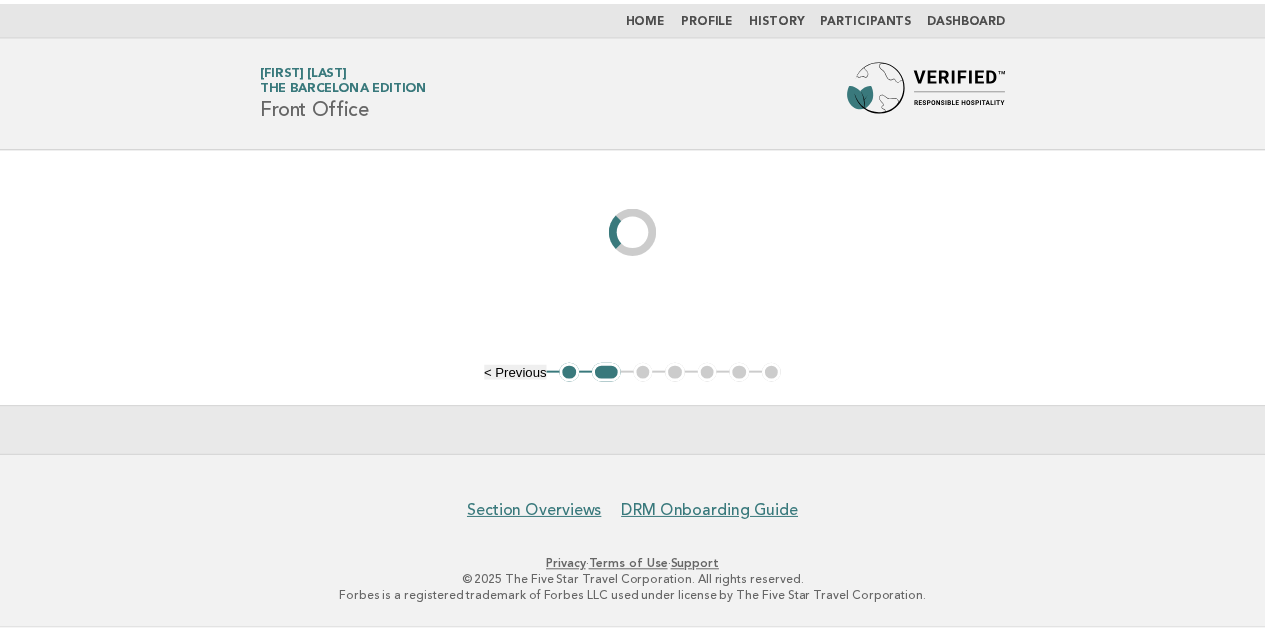 scroll, scrollTop: 0, scrollLeft: 0, axis: both 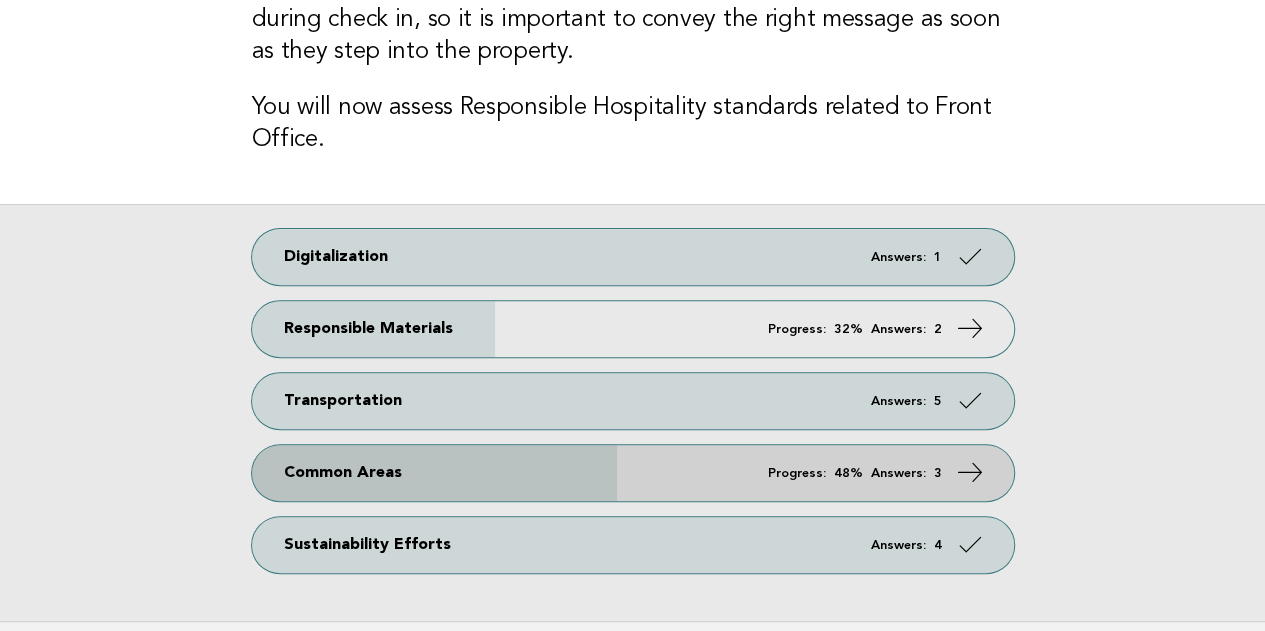 click on "Common Areas
Progress:
48%
Answers:
3" at bounding box center [633, 473] 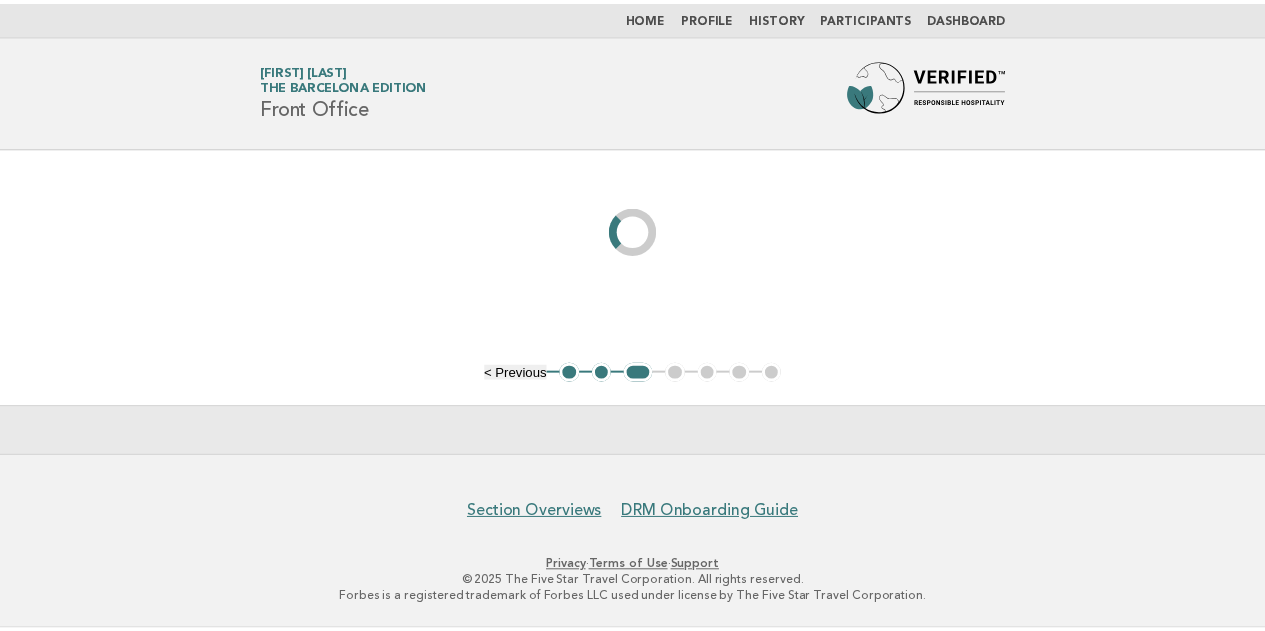 scroll, scrollTop: 0, scrollLeft: 0, axis: both 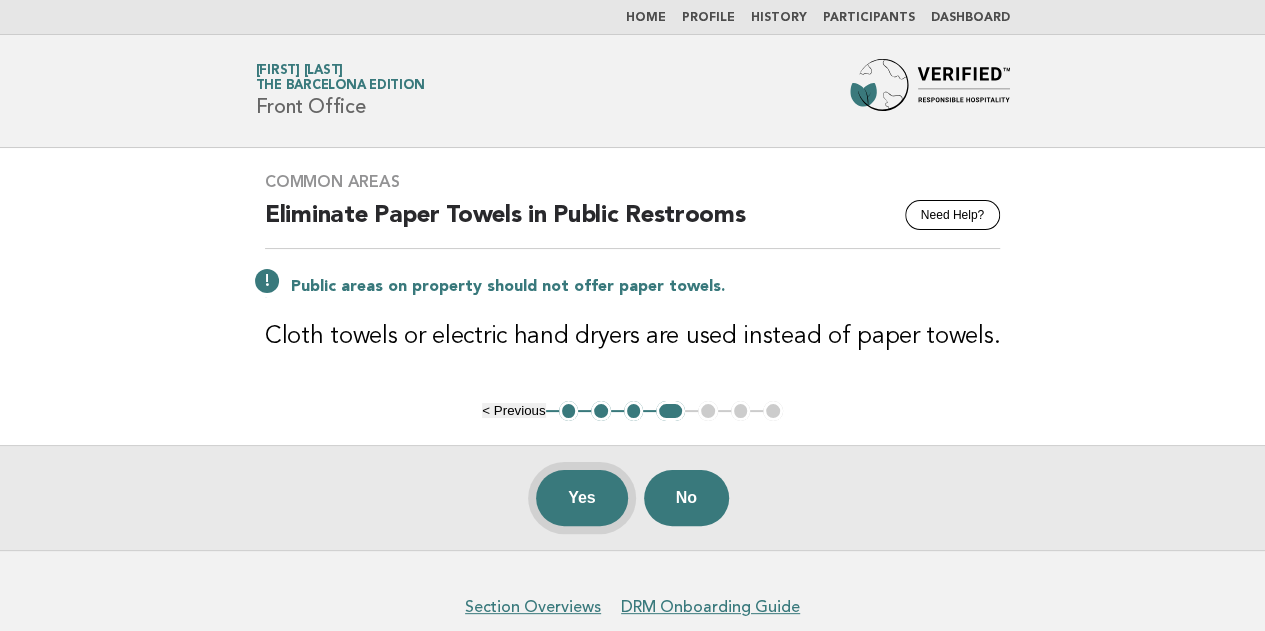 click on "Yes" at bounding box center (582, 498) 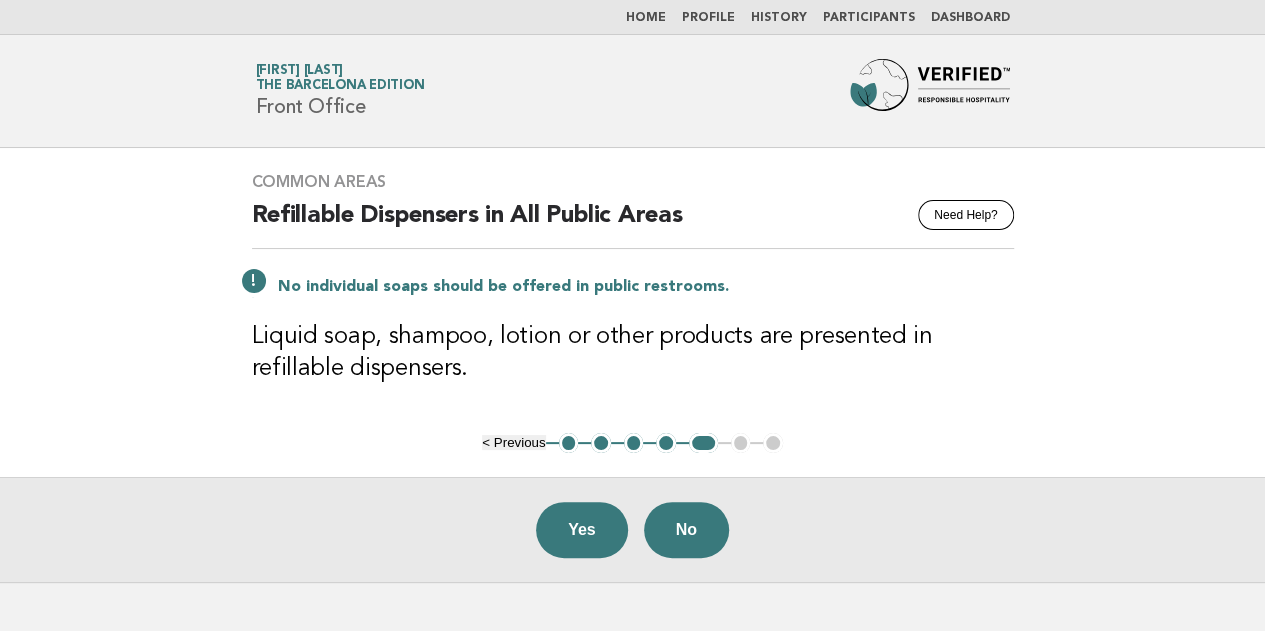 click on "< Previous" at bounding box center (513, 442) 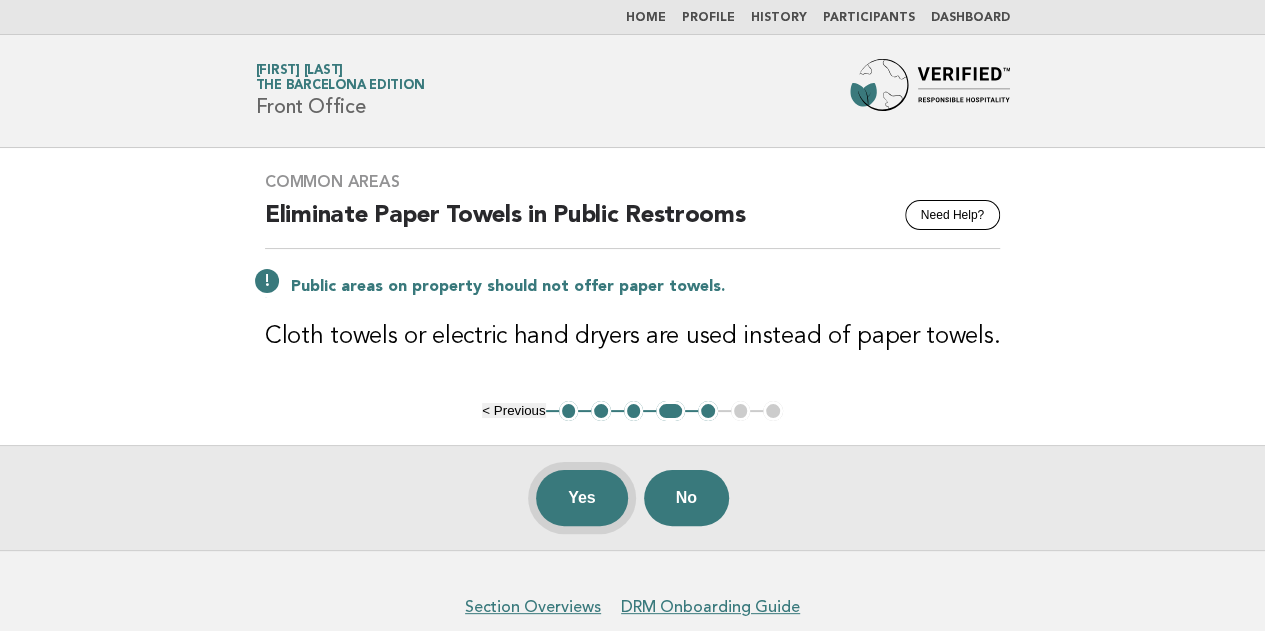 click on "Yes" at bounding box center (582, 498) 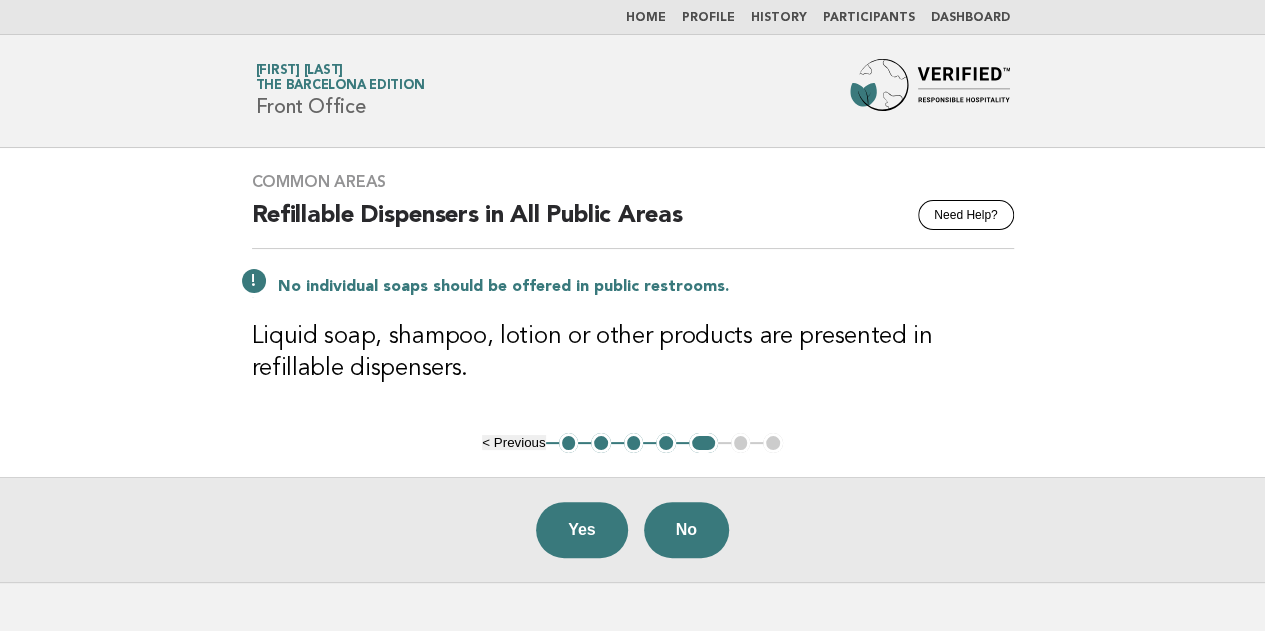 click on "Yes" at bounding box center [582, 530] 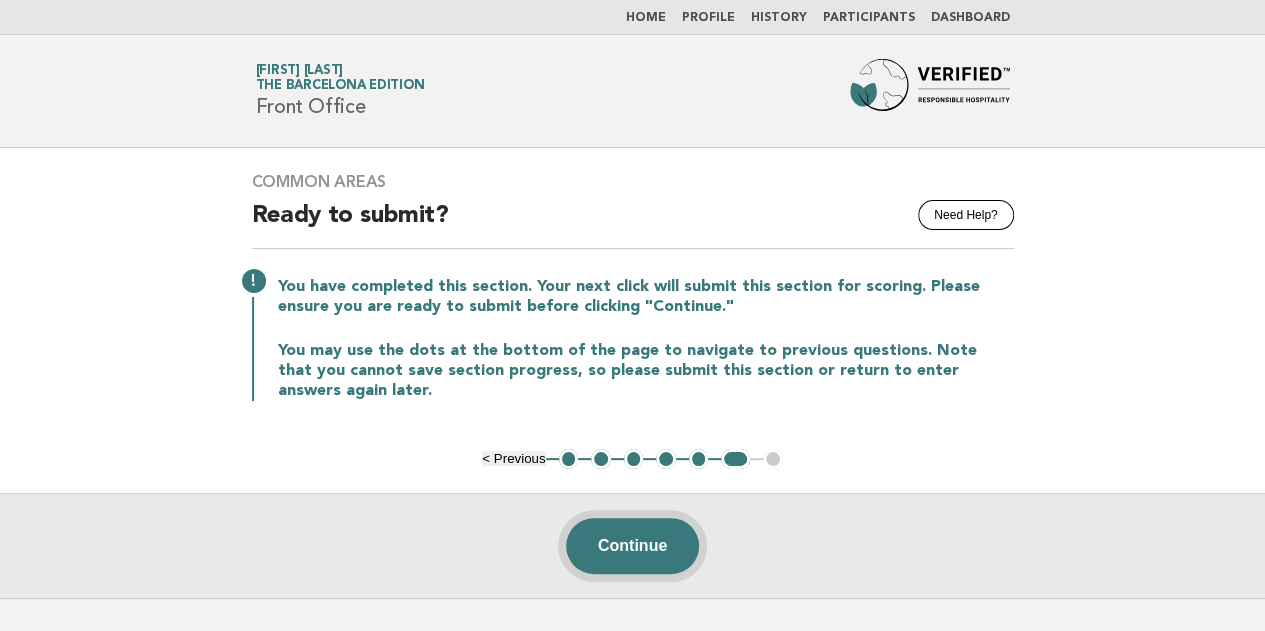 click on "Continue" at bounding box center [632, 546] 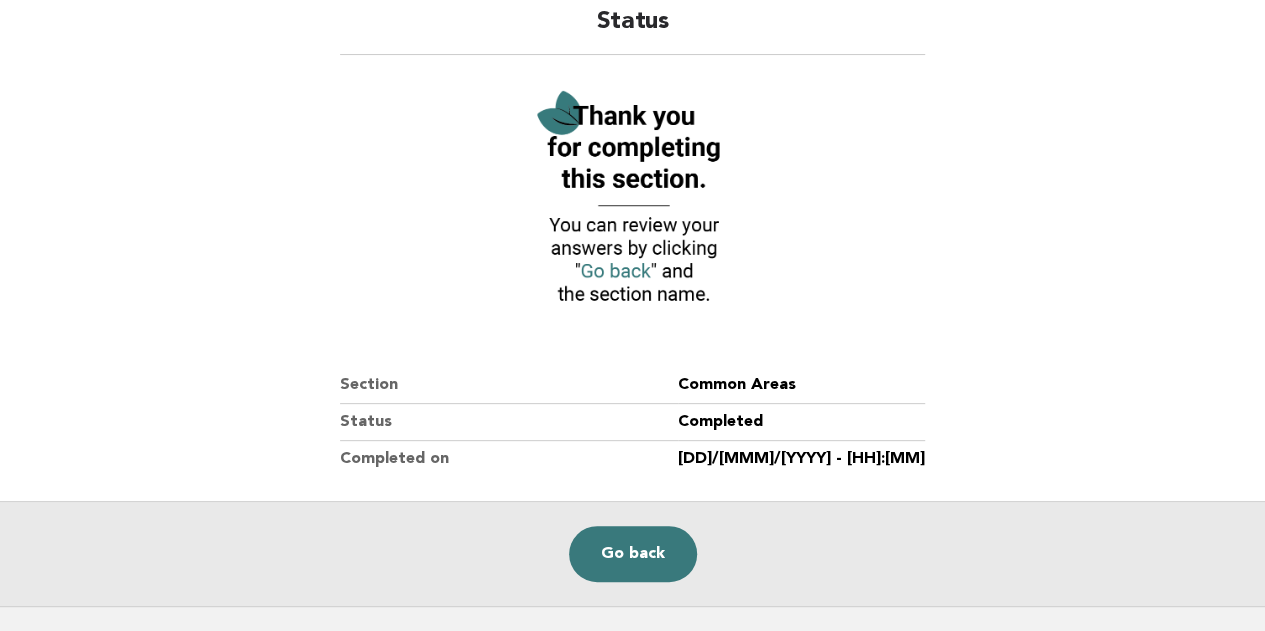 scroll, scrollTop: 312, scrollLeft: 0, axis: vertical 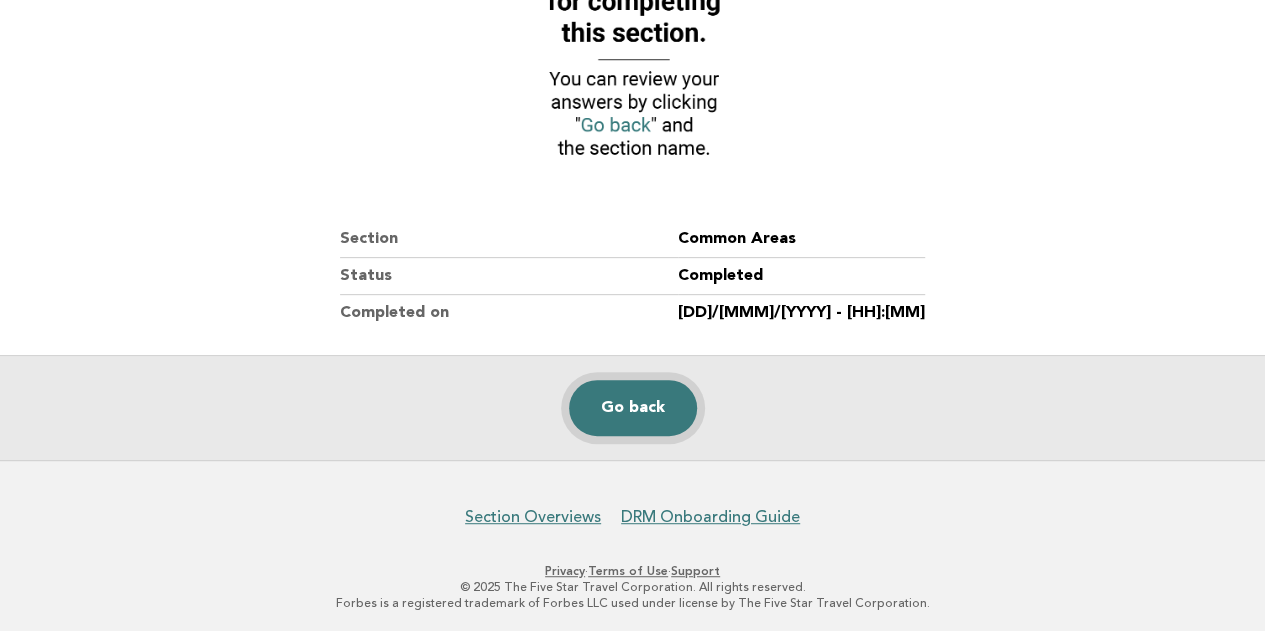 click on "Go back" at bounding box center (633, 408) 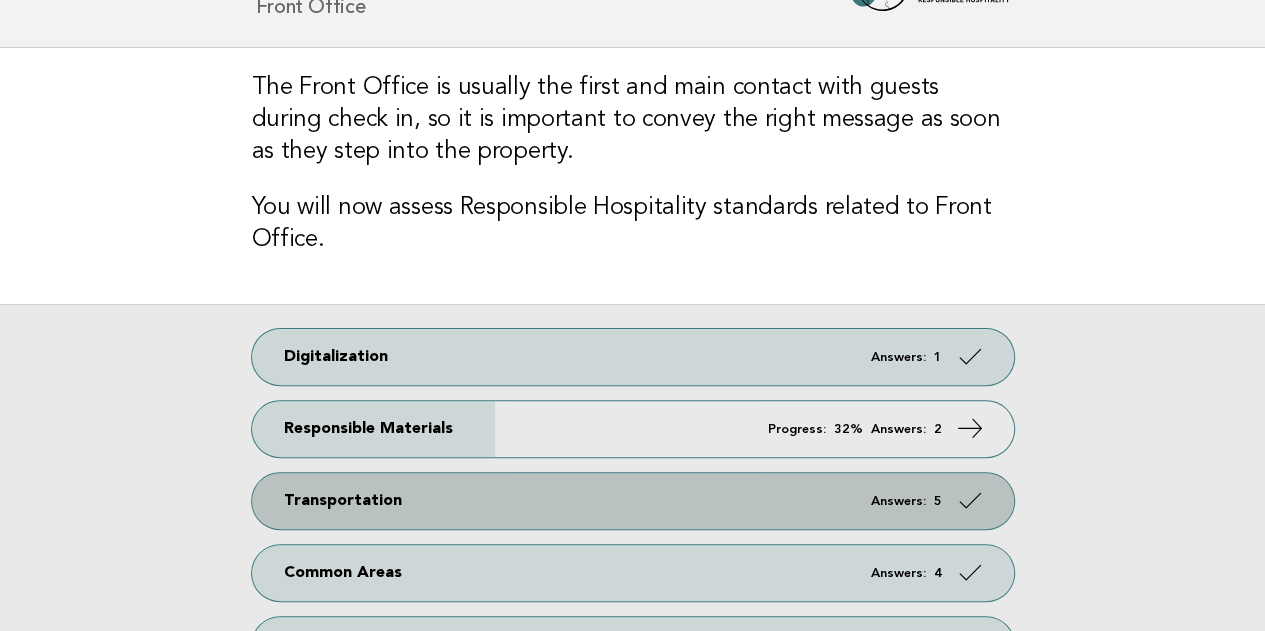 scroll, scrollTop: 0, scrollLeft: 0, axis: both 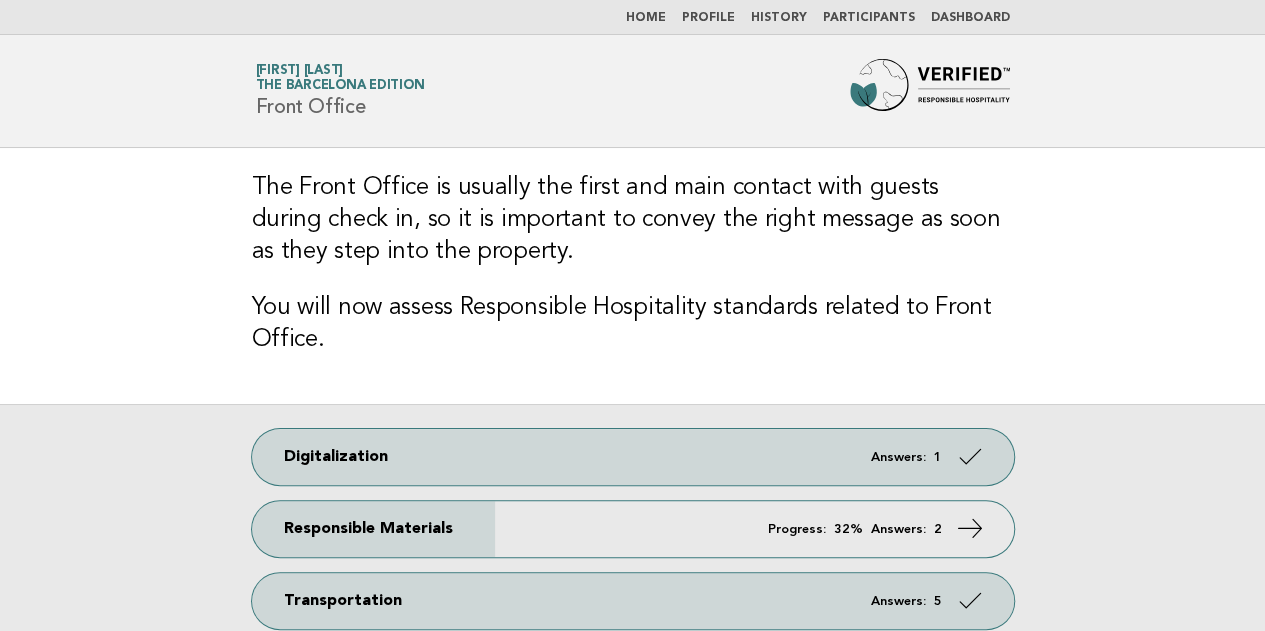 click on "Home" at bounding box center [646, 18] 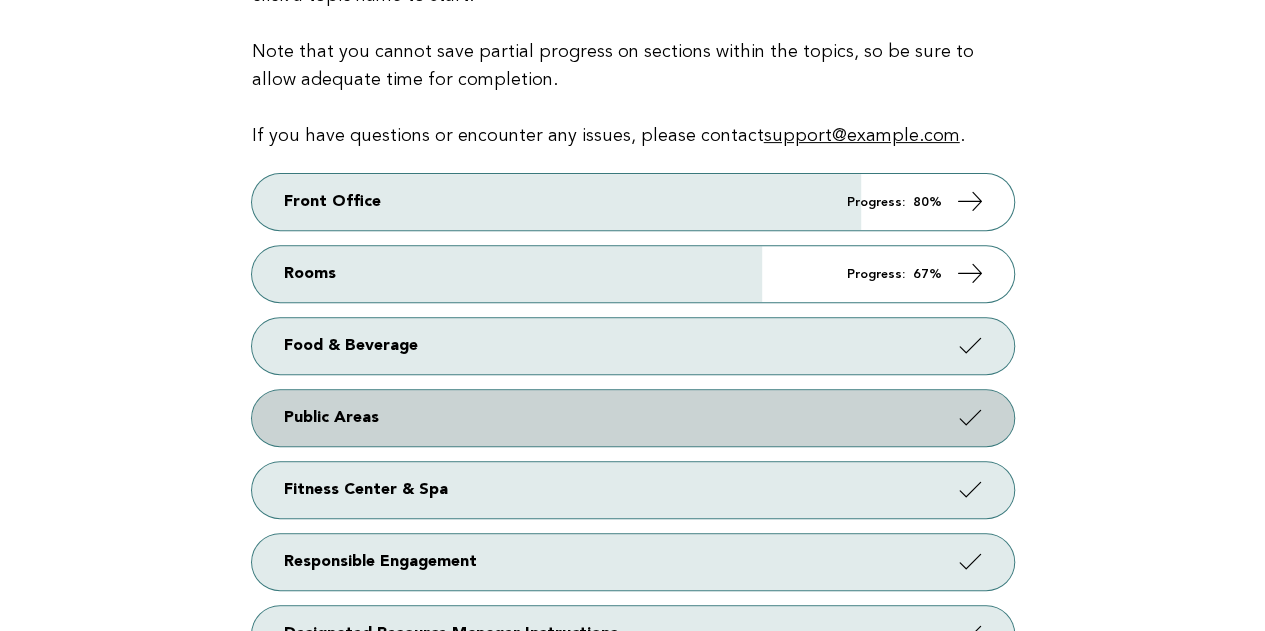 scroll, scrollTop: 300, scrollLeft: 0, axis: vertical 